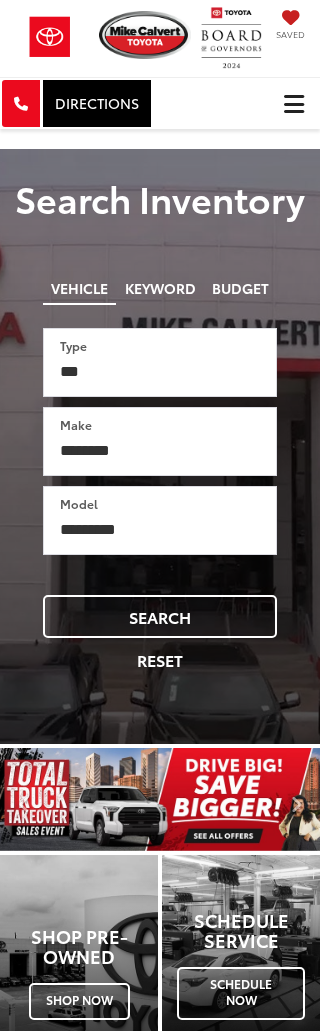 scroll, scrollTop: 0, scrollLeft: 0, axis: both 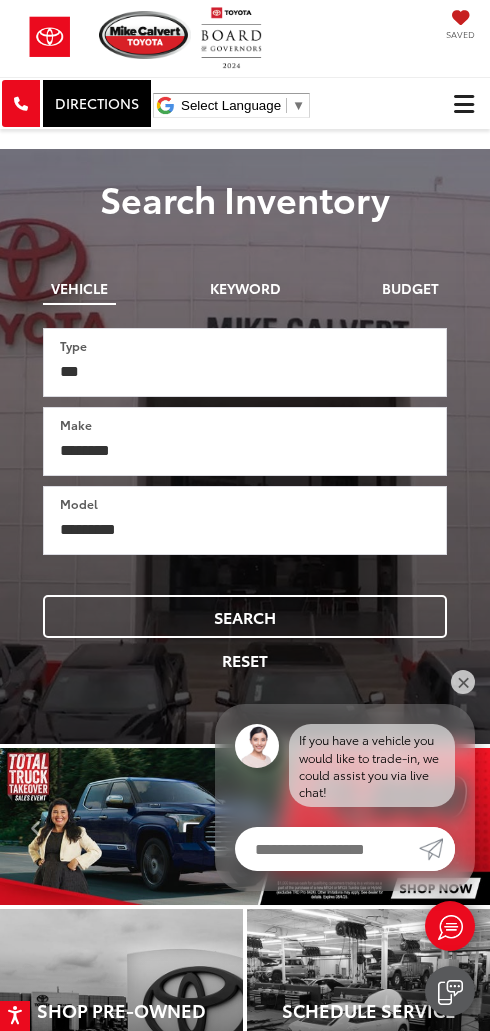 click at bounding box center (464, 104) 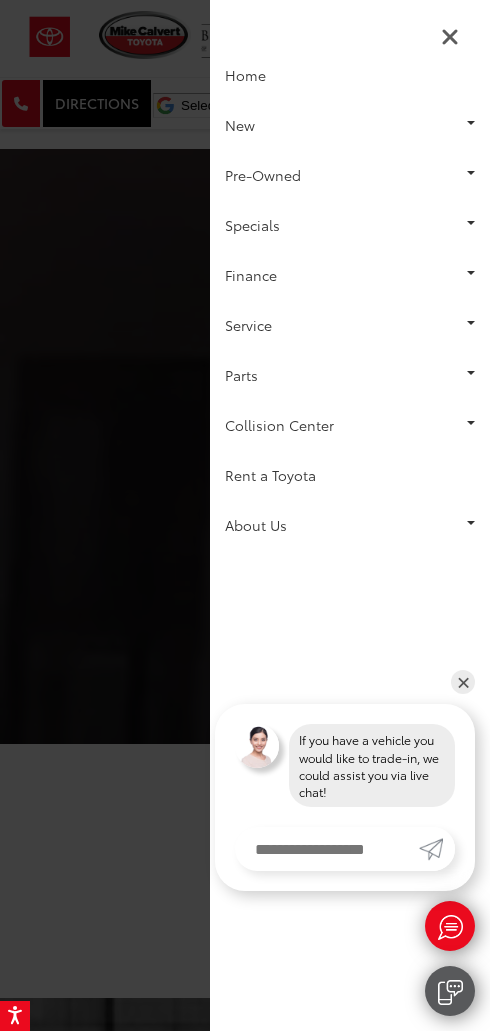 click on "Pre-Owned" at bounding box center [350, 175] 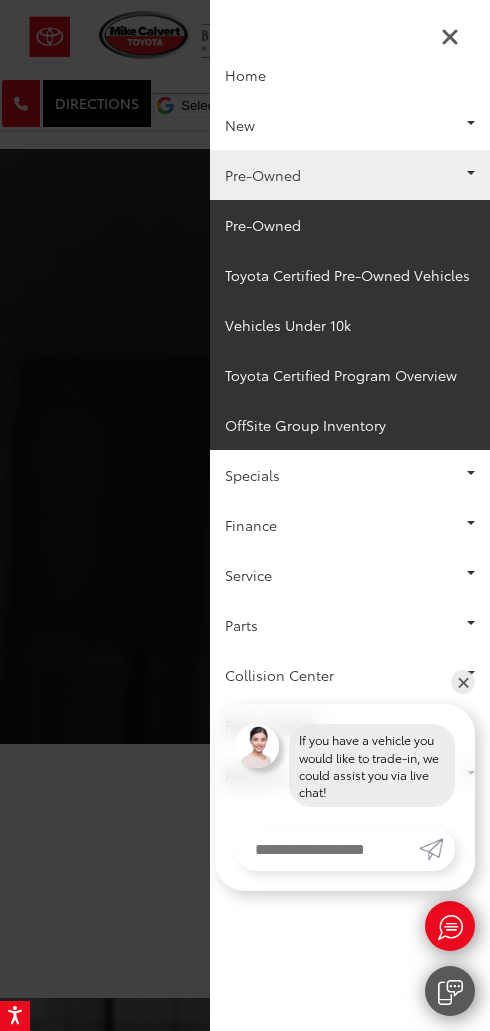 click on "Pre-Owned" at bounding box center (350, 225) 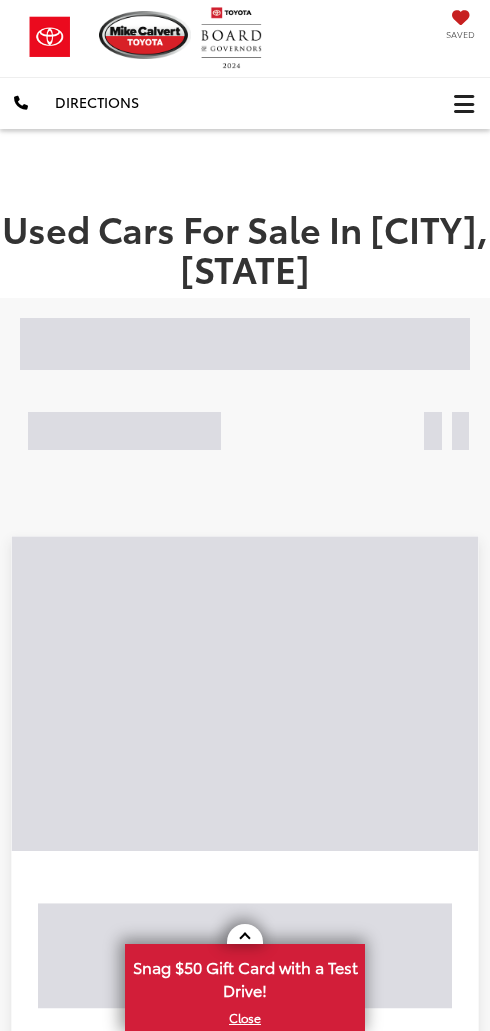 scroll, scrollTop: 0, scrollLeft: 0, axis: both 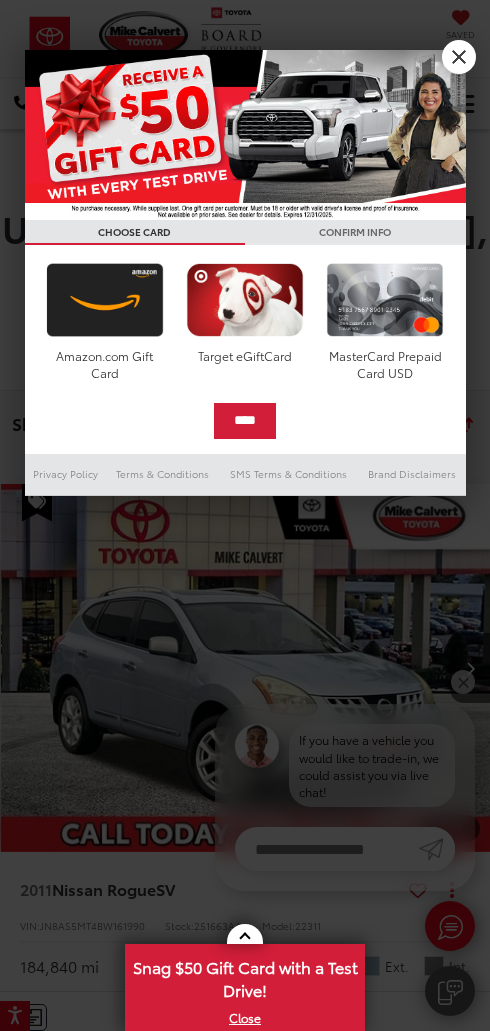 click on "X" at bounding box center (459, 57) 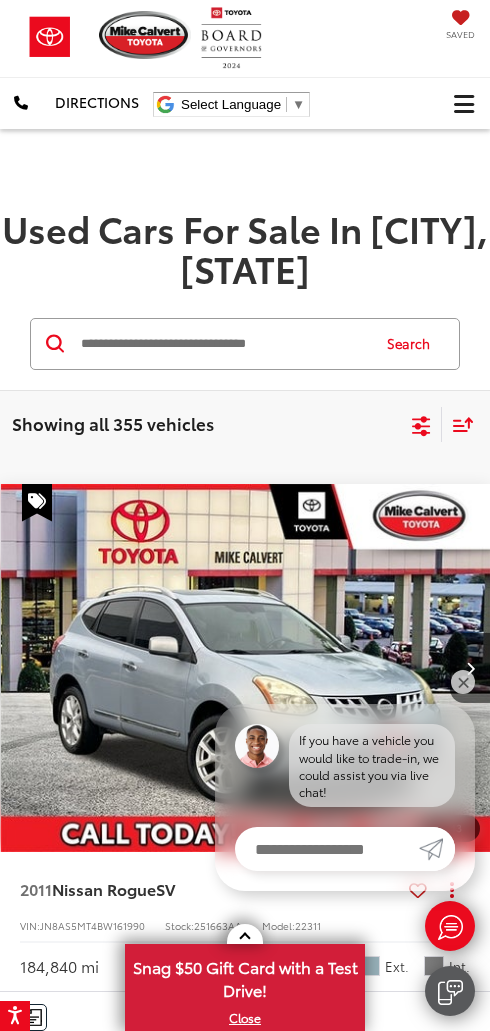 click 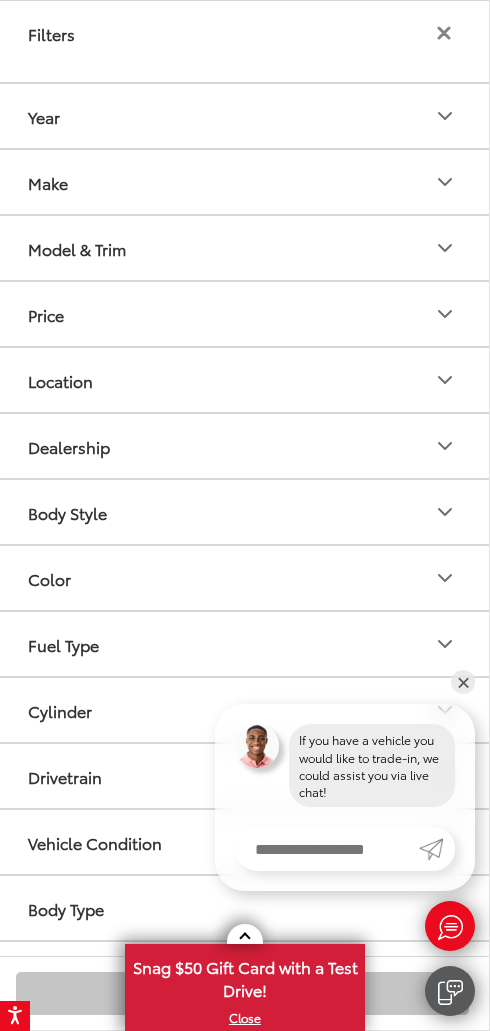 click on "Price" at bounding box center [242, 314] 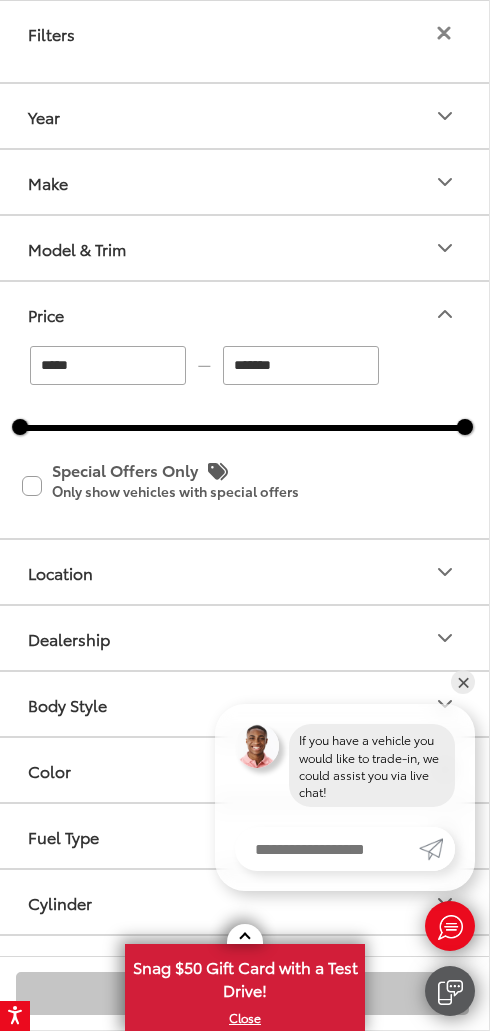 type on "*******" 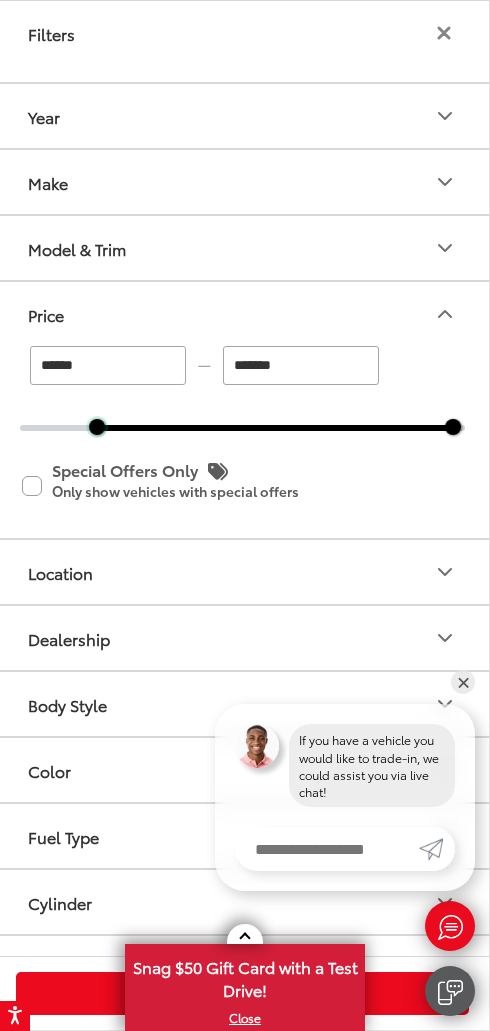 click at bounding box center (97, 427) 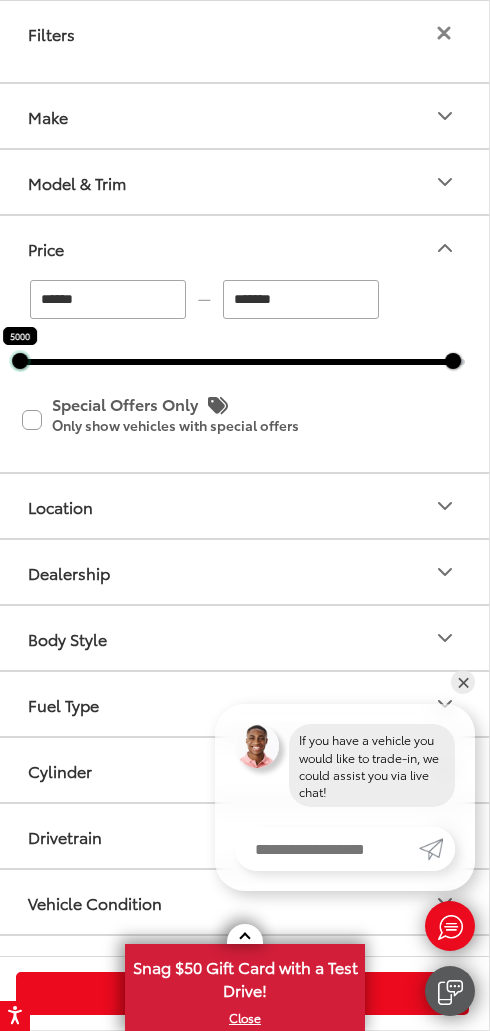 type on "*****" 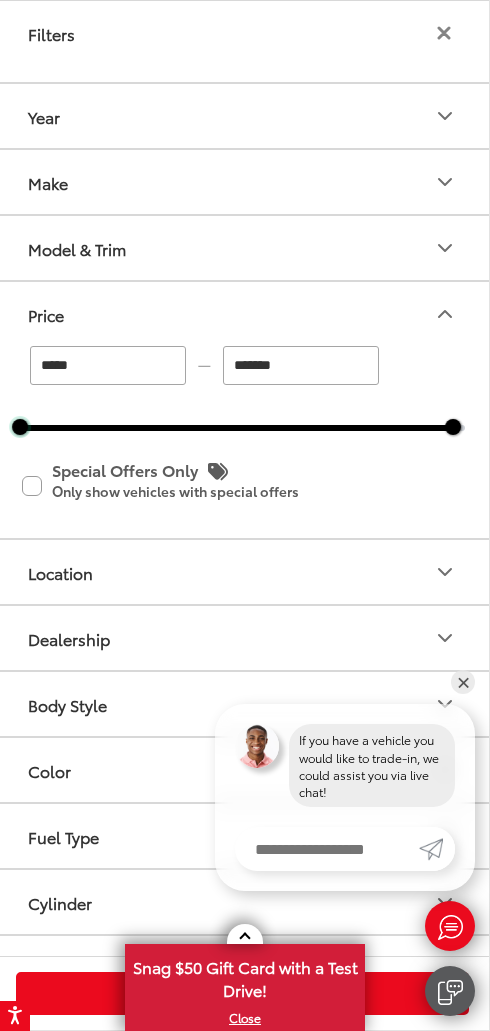 type on "*******" 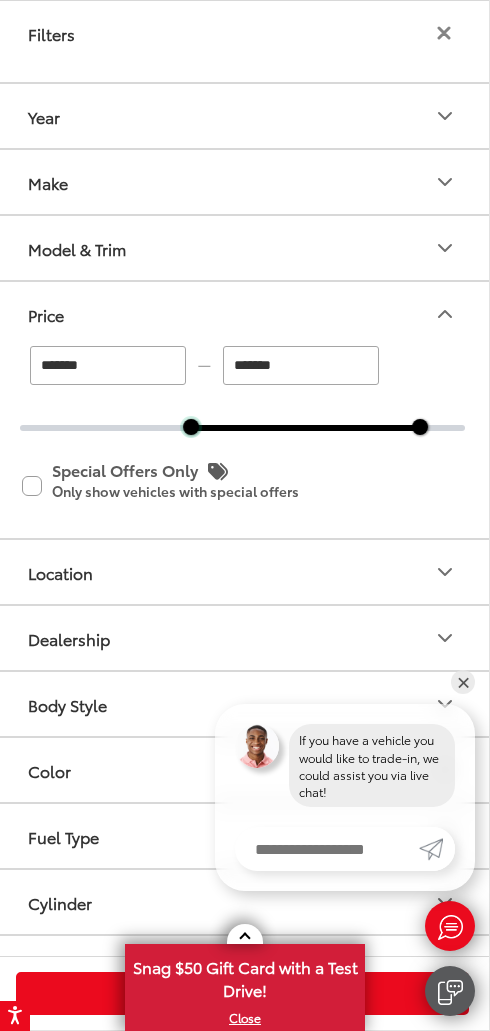 click at bounding box center [191, 427] 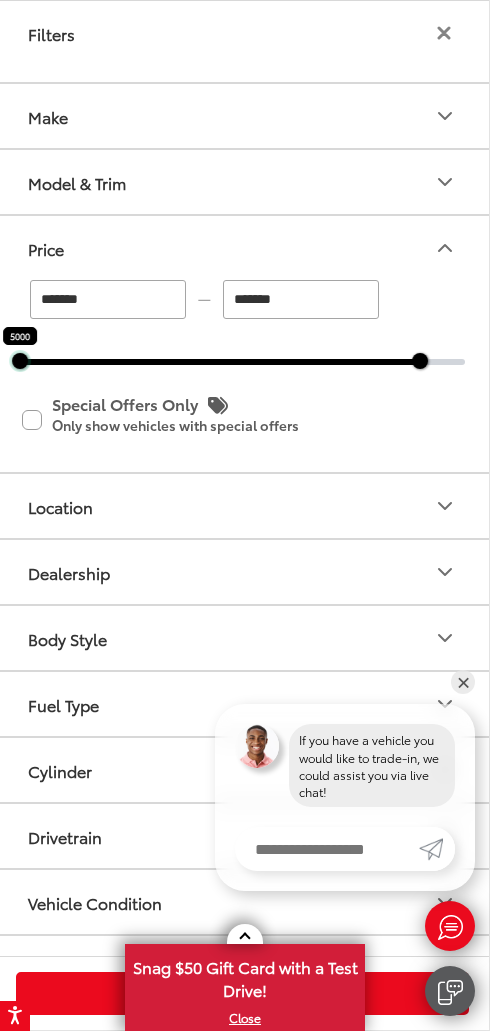 type on "*****" 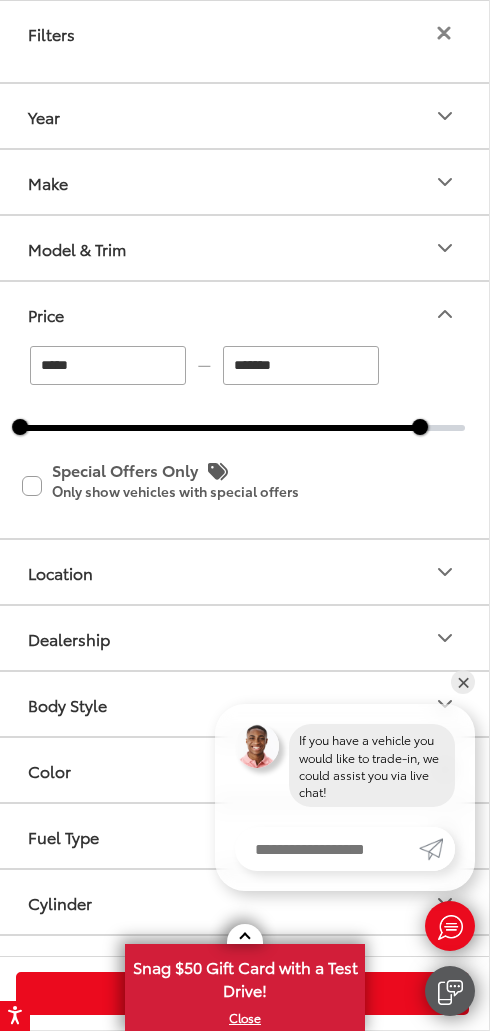click on "Price" at bounding box center (242, 314) 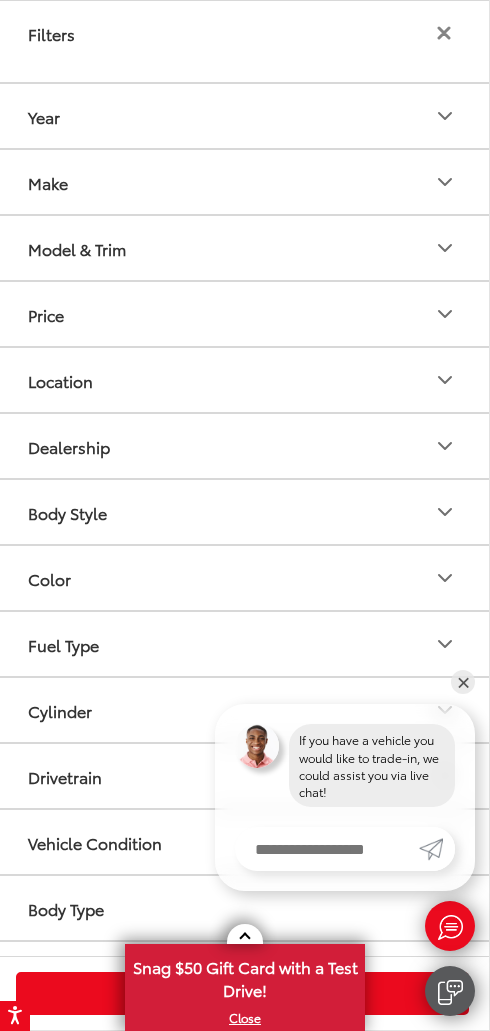 click on "Price" at bounding box center [242, 314] 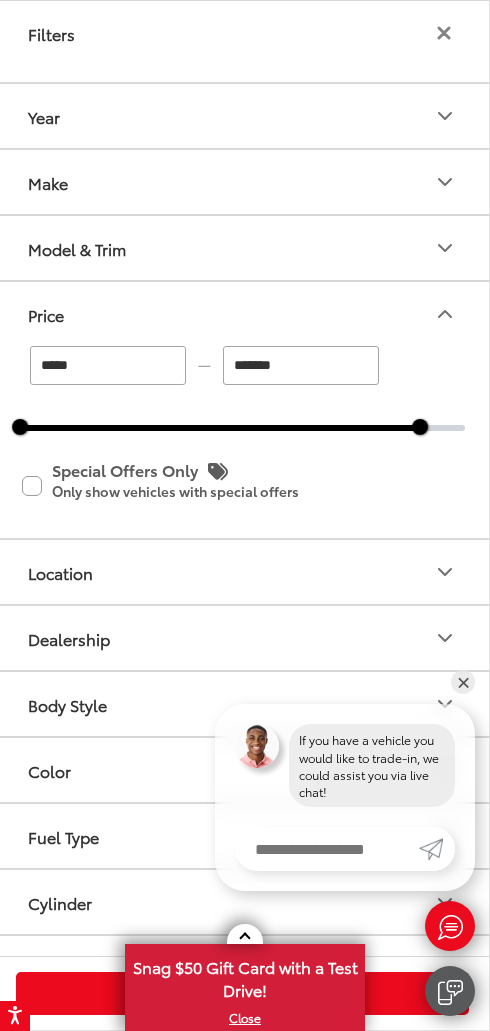 click on "*******" at bounding box center [301, 365] 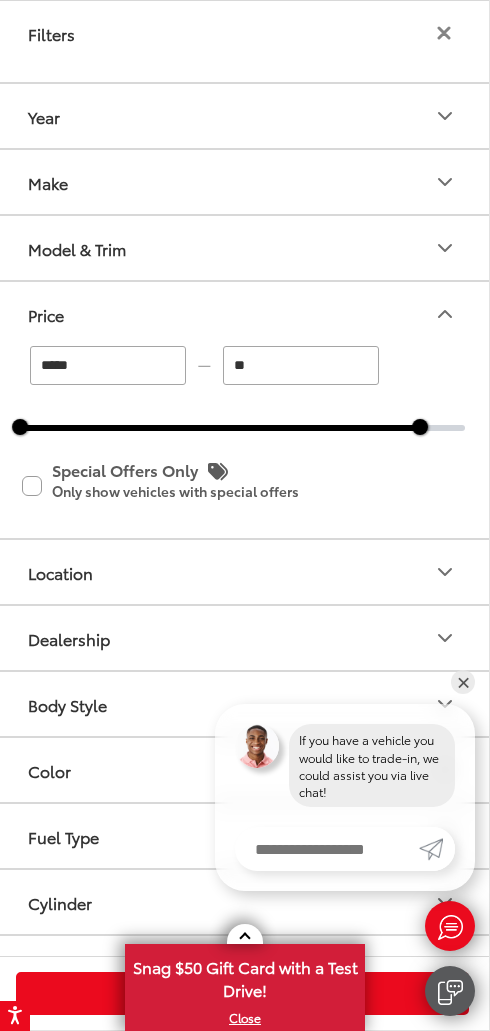 type on "*" 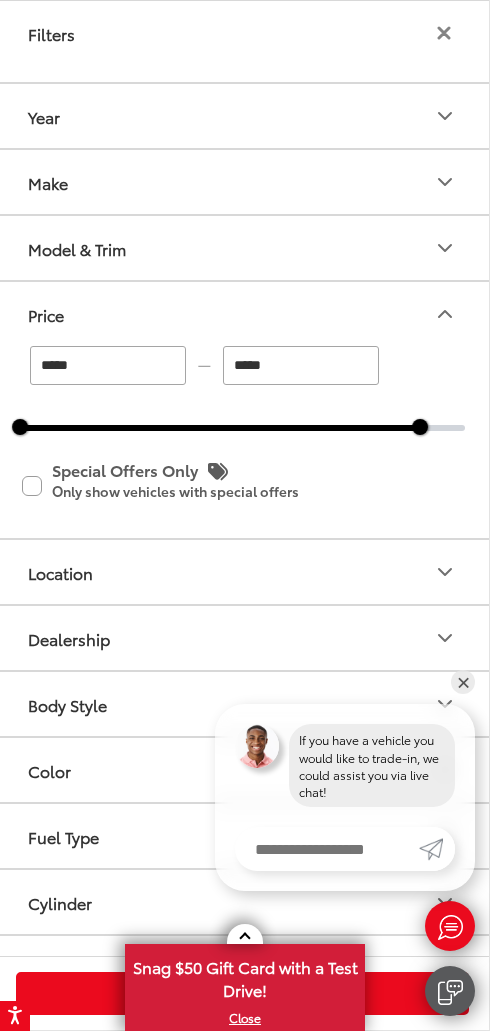 type on "******" 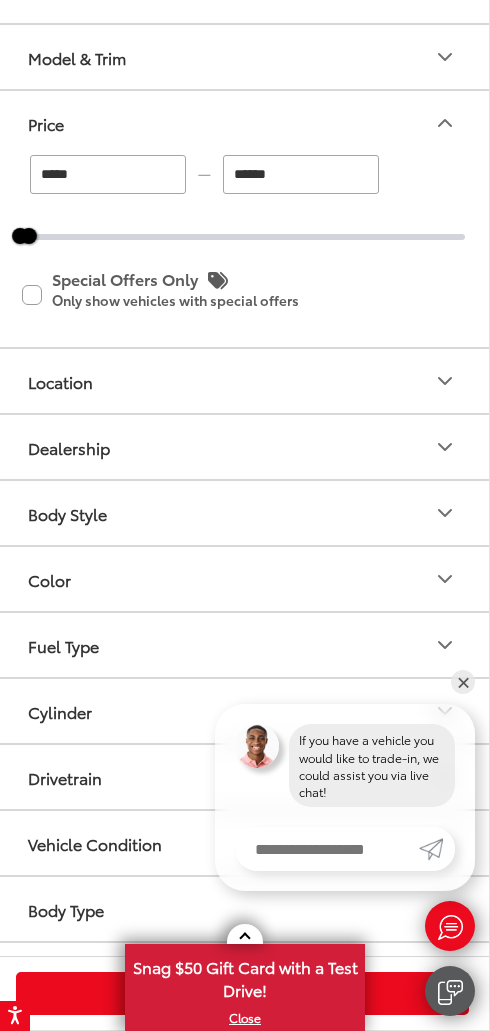 scroll, scrollTop: 193, scrollLeft: 0, axis: vertical 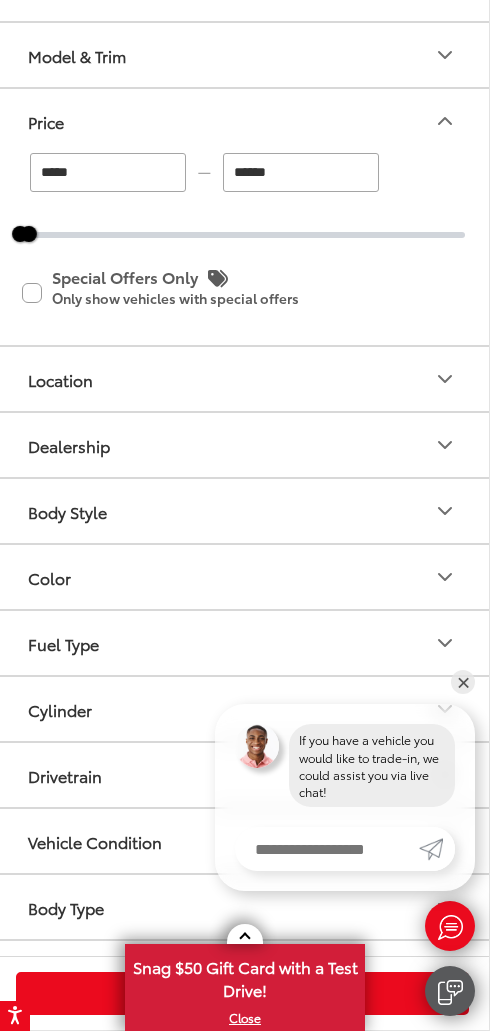 click 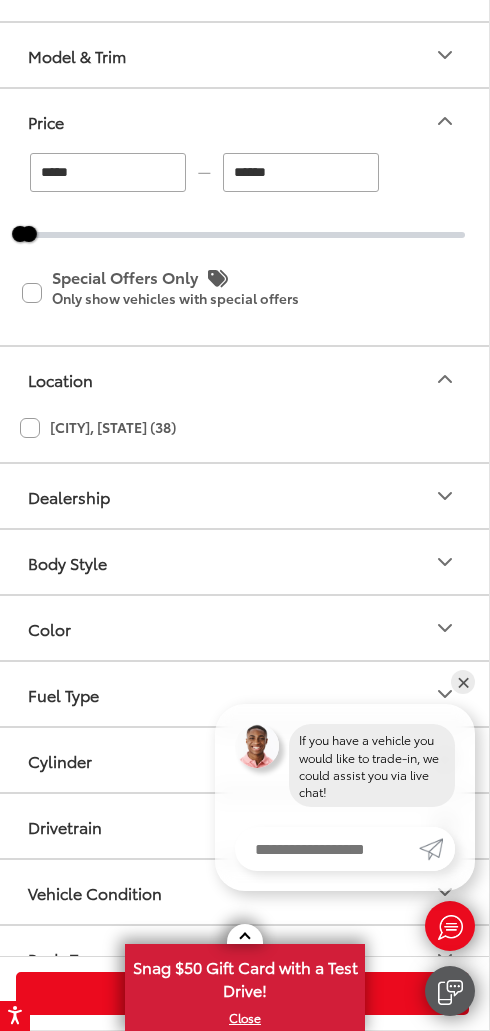 click on "Houston, TX (38)" at bounding box center (242, 436) 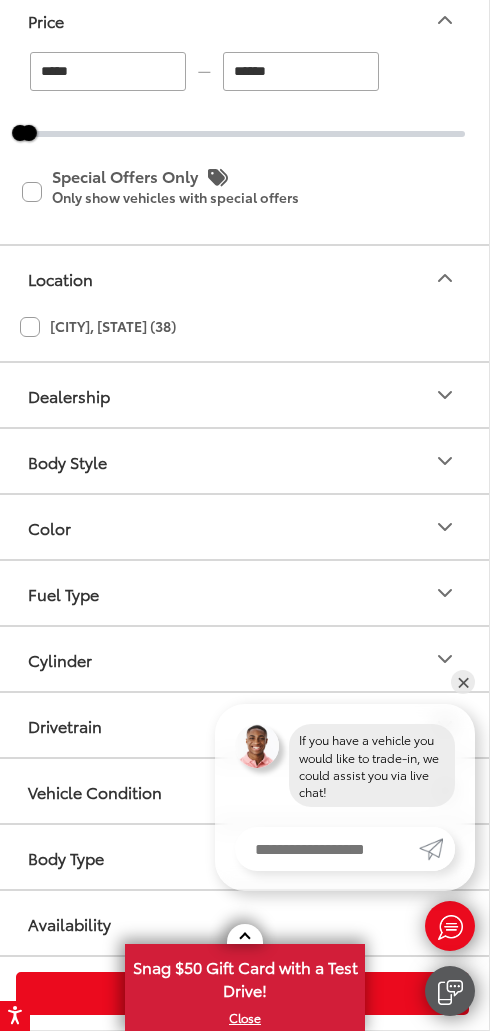 scroll, scrollTop: 293, scrollLeft: 0, axis: vertical 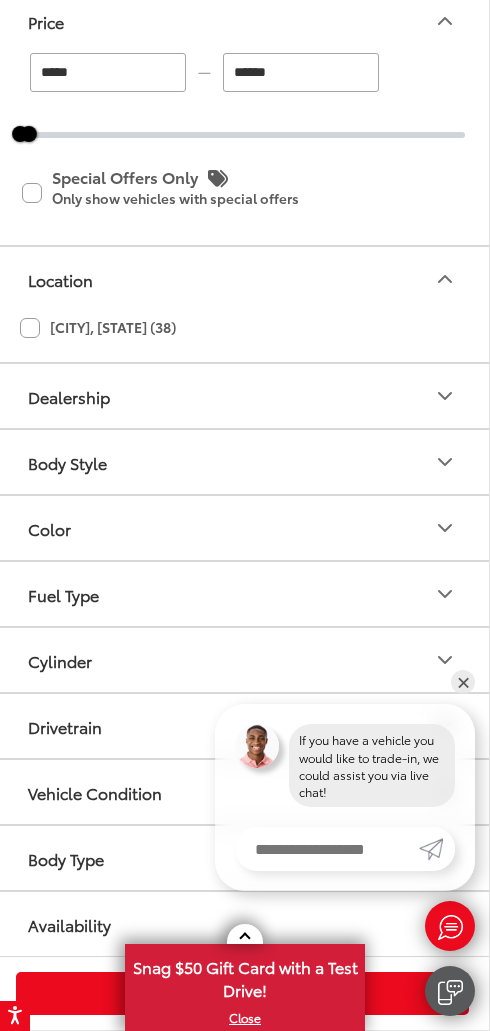 click on "Dealership" at bounding box center [242, 396] 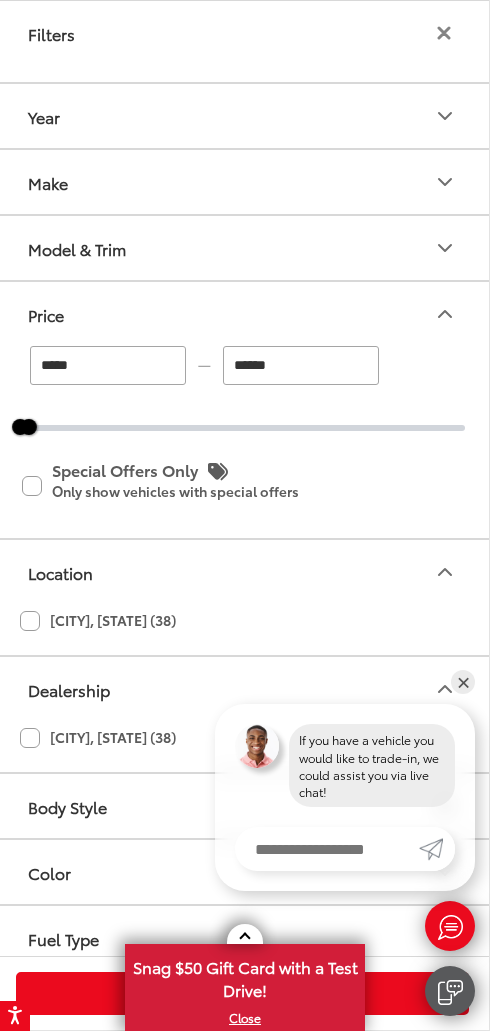 scroll, scrollTop: 0, scrollLeft: 0, axis: both 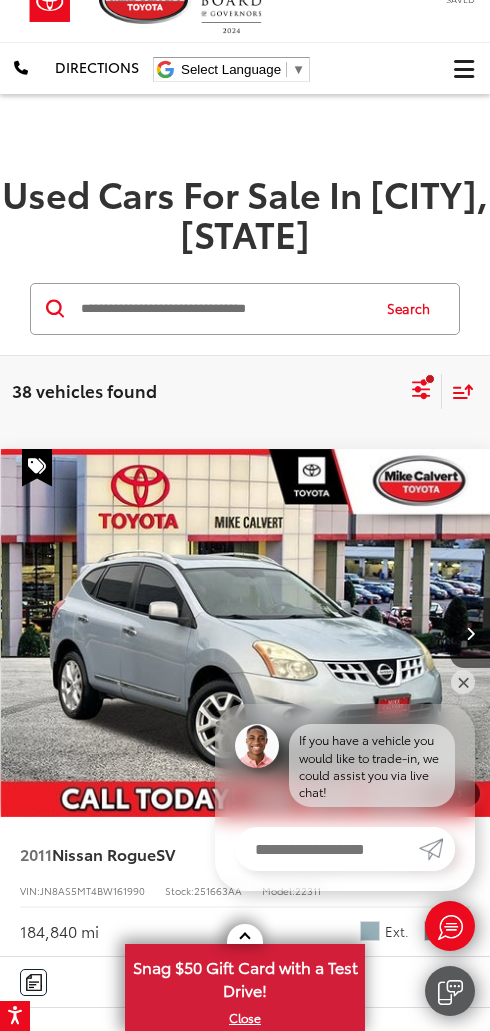 click 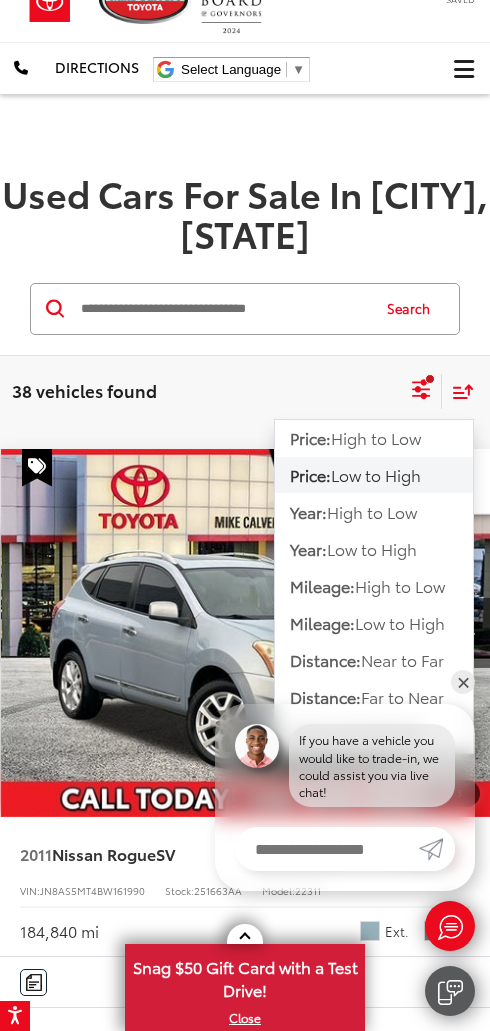 click on "Low to High" at bounding box center (376, 474) 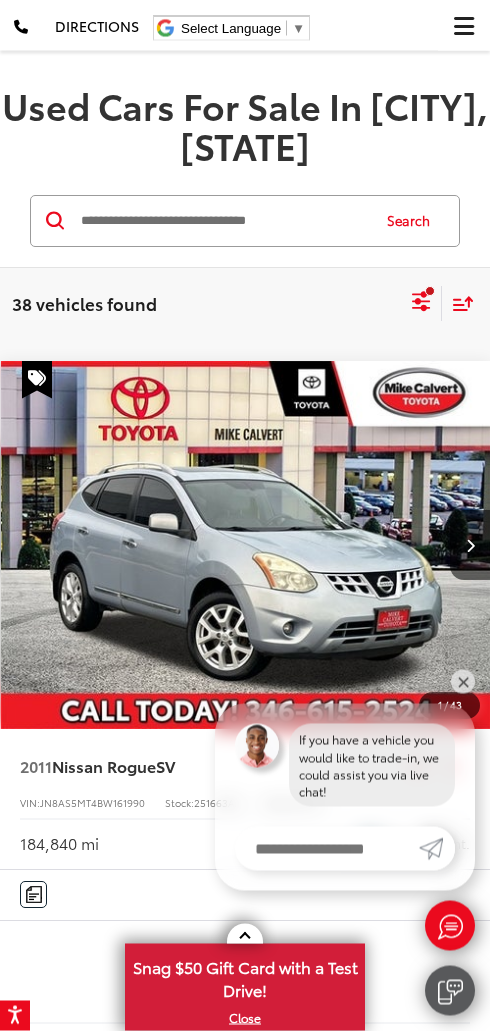 scroll, scrollTop: 97, scrollLeft: 0, axis: vertical 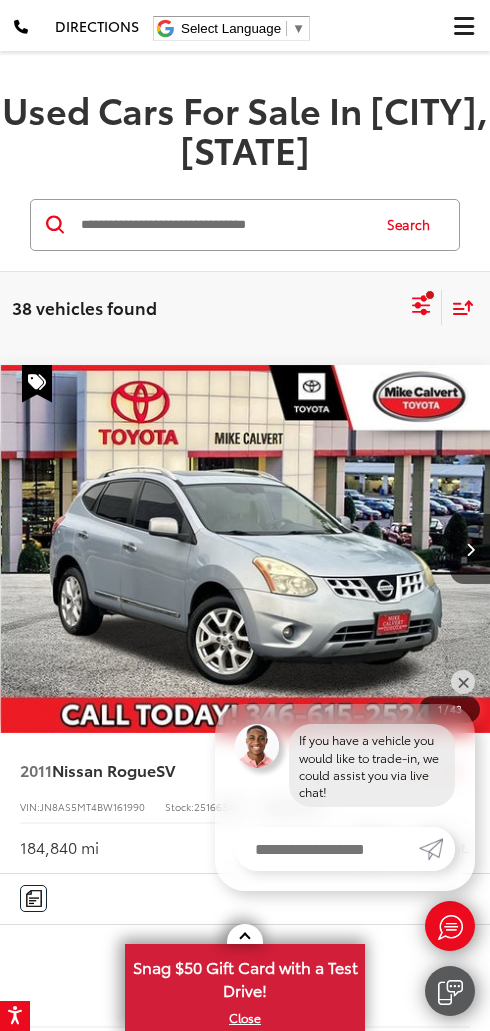 click 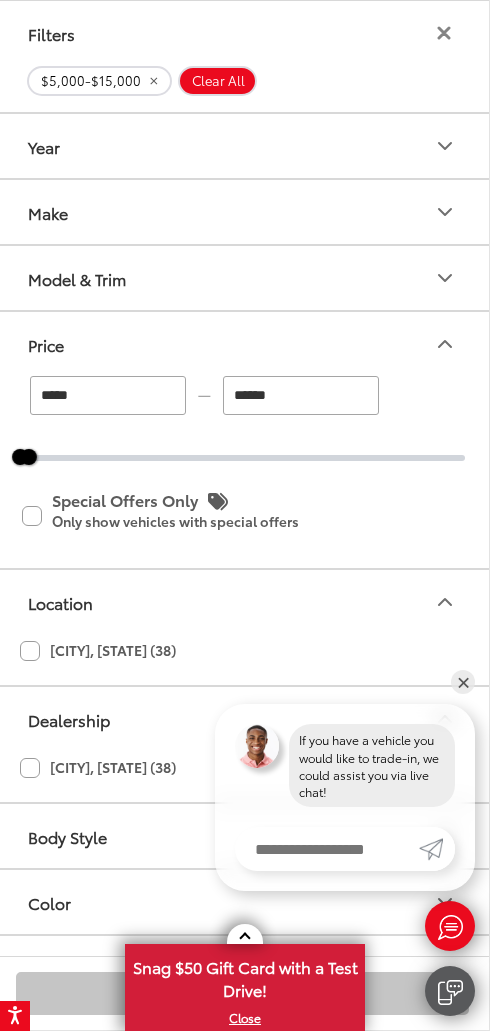 scroll, scrollTop: 33, scrollLeft: 0, axis: vertical 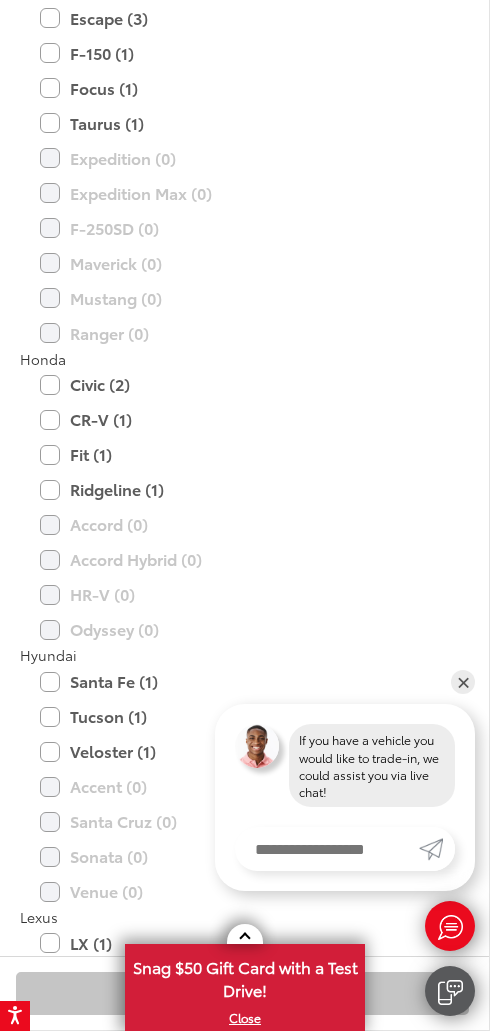 click on "Civic (2)" at bounding box center [242, 384] 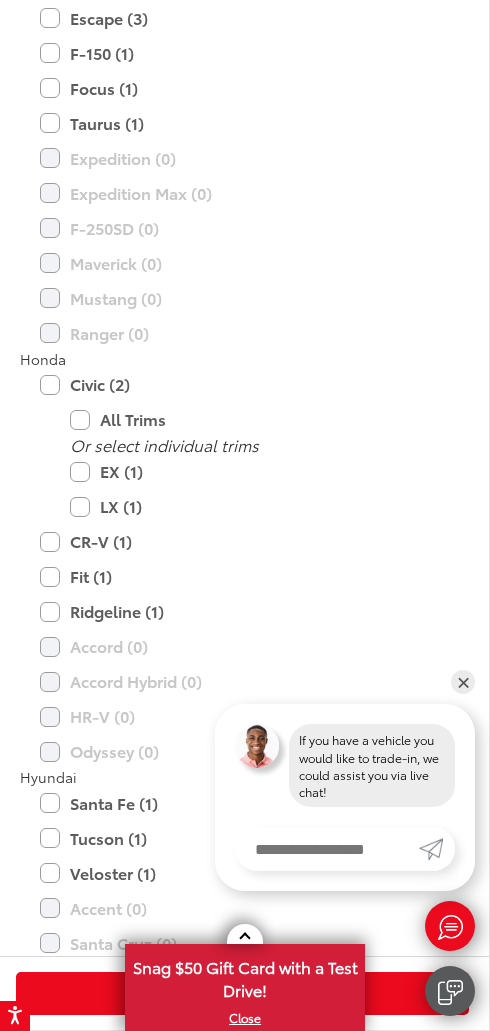 click on "CR-V (1)" at bounding box center [242, 541] 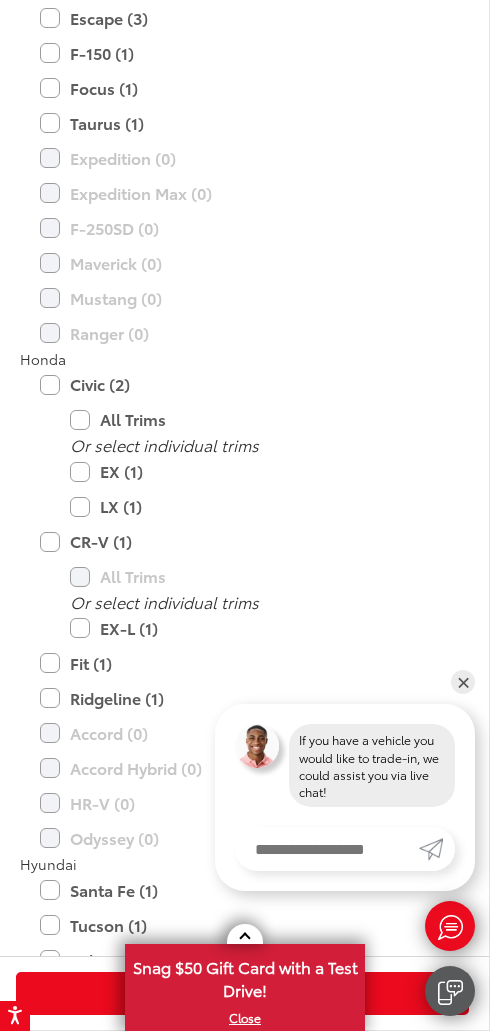 click on "Fit (1)" at bounding box center (242, 663) 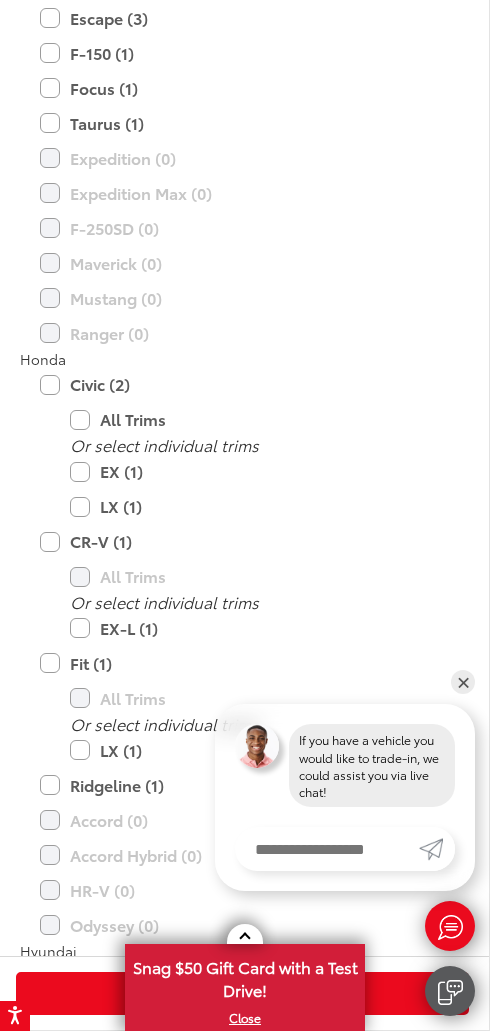 click on "Ridgeline (1)" at bounding box center (242, 785) 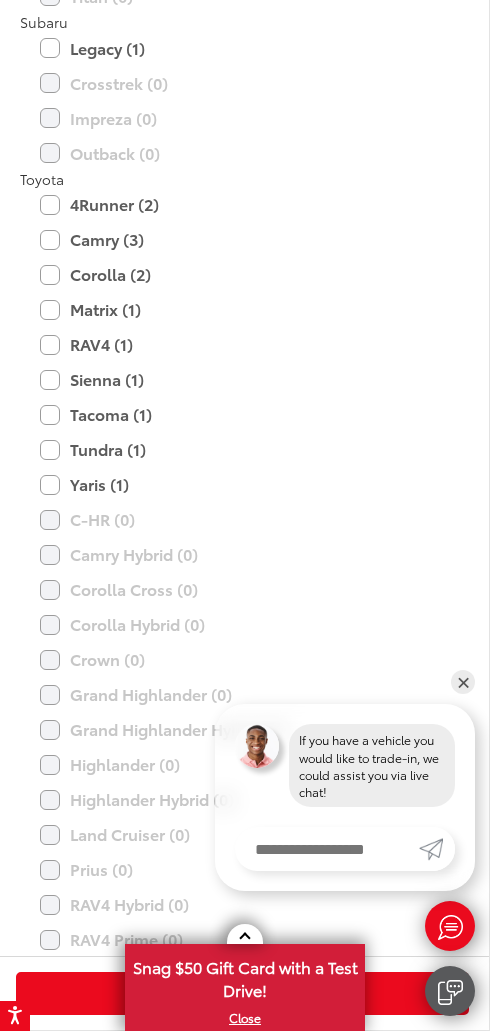 scroll, scrollTop: 2360, scrollLeft: 0, axis: vertical 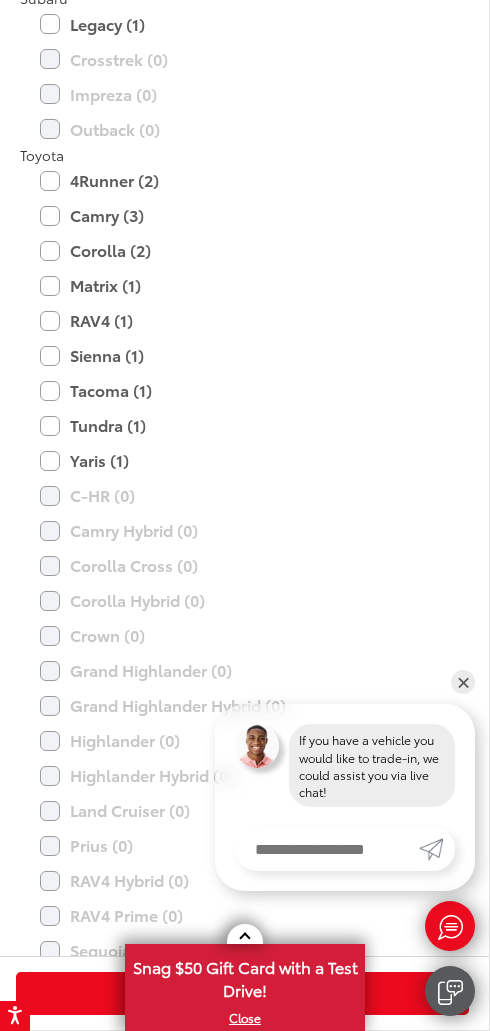 click on "Yaris (1)" at bounding box center (242, 460) 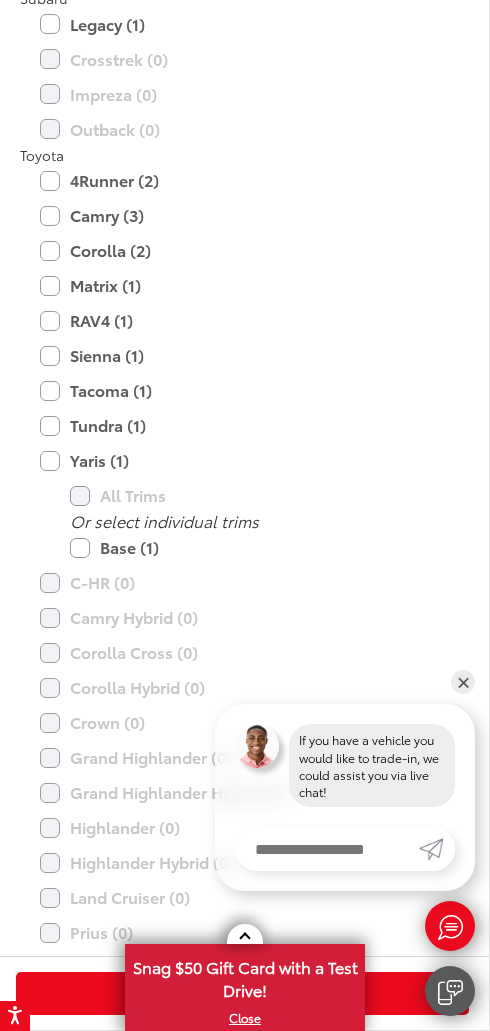 click on "Sienna (1)" at bounding box center (242, 355) 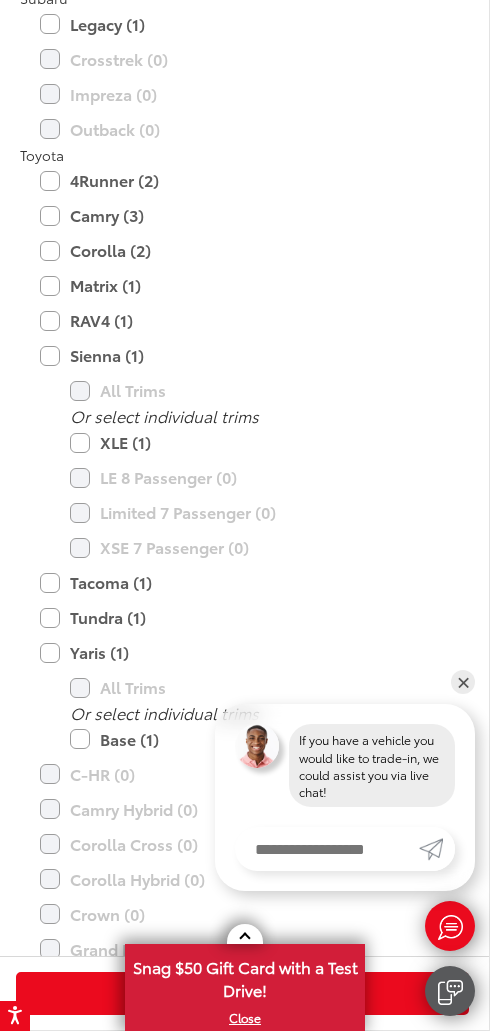 click on "RAV4 (1)" at bounding box center (242, 320) 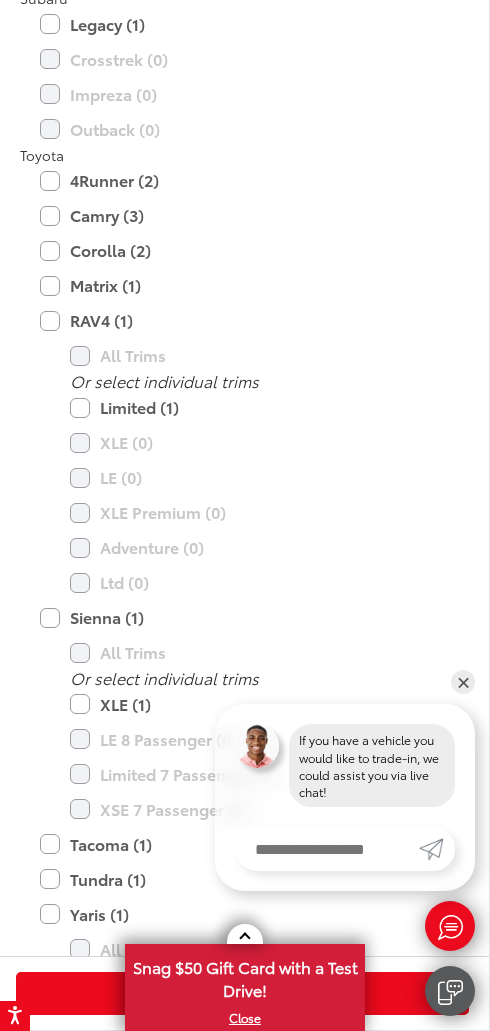 scroll, scrollTop: 2283, scrollLeft: 0, axis: vertical 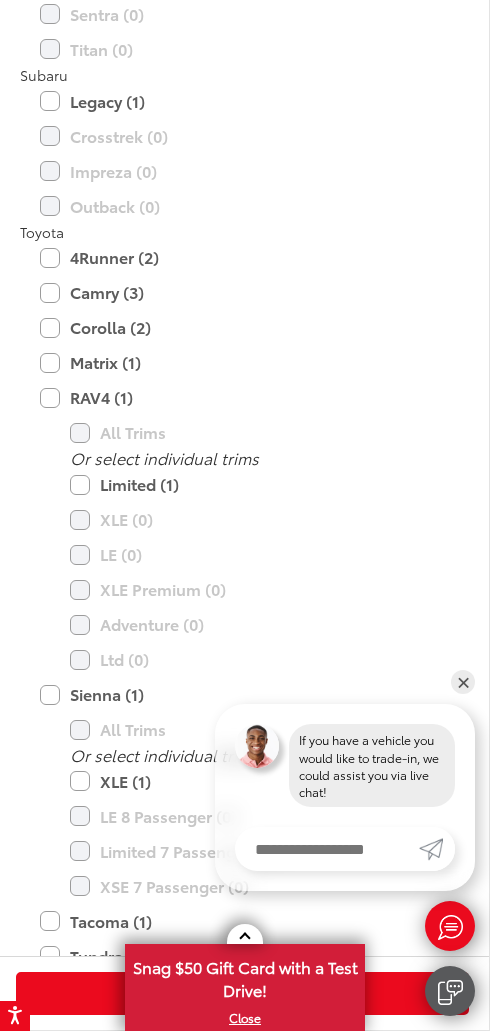 click on "Corolla (2)" at bounding box center (242, 327) 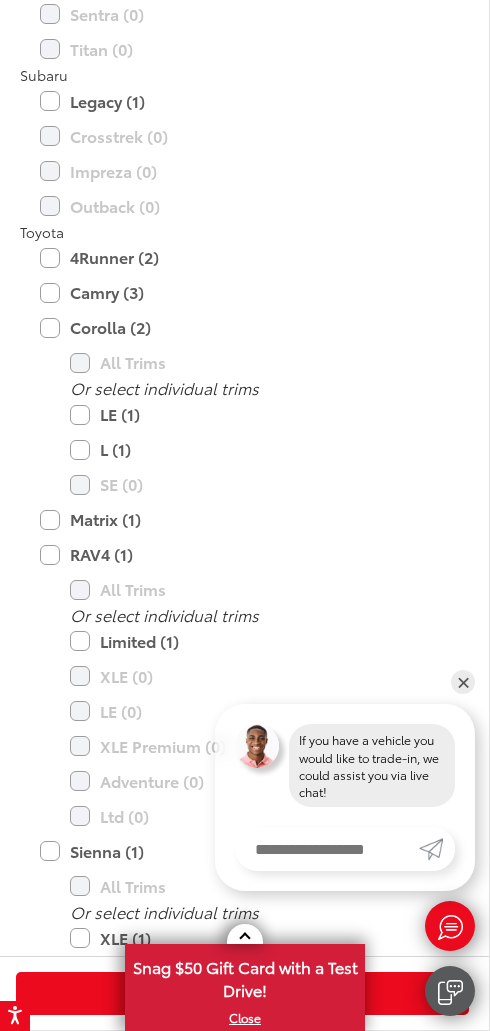 click on "Camry (3)" at bounding box center (242, 292) 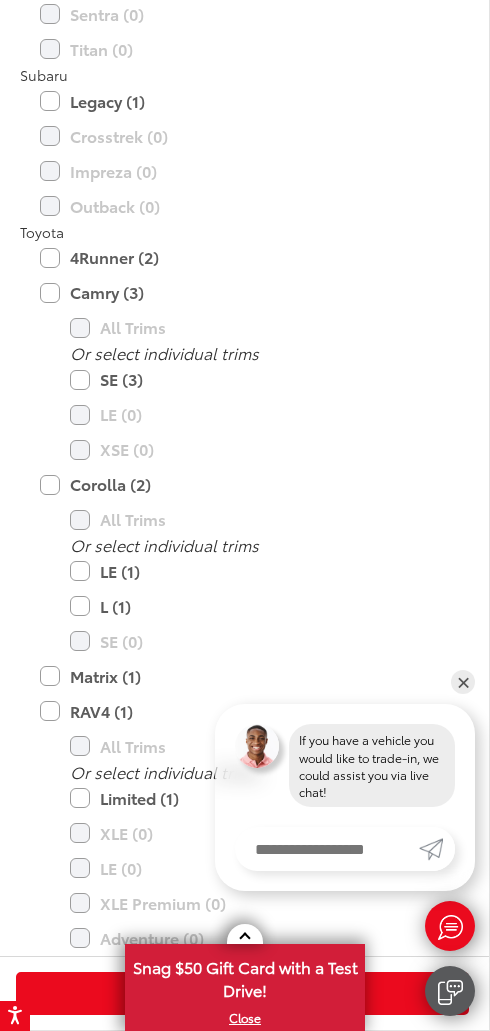 click on "Apply 9 Filters" at bounding box center (242, 993) 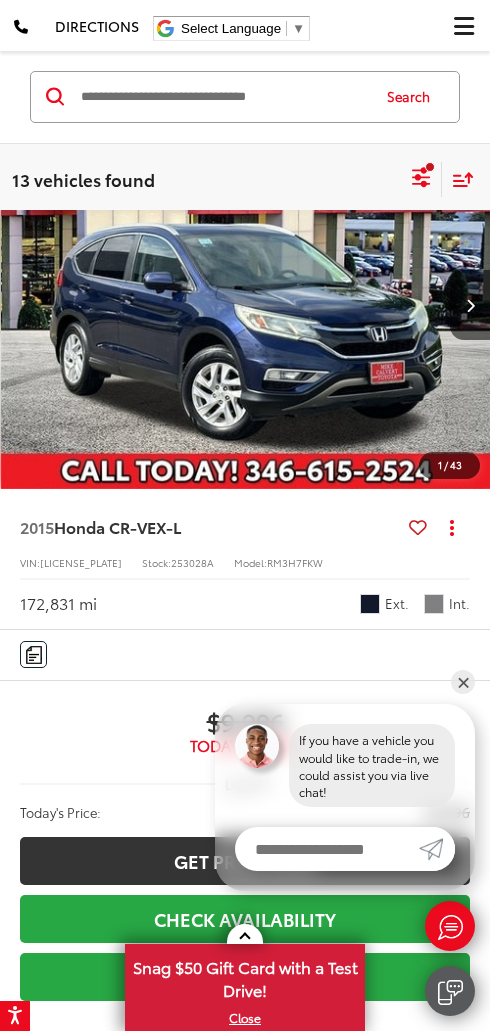 scroll, scrollTop: 9230, scrollLeft: 0, axis: vertical 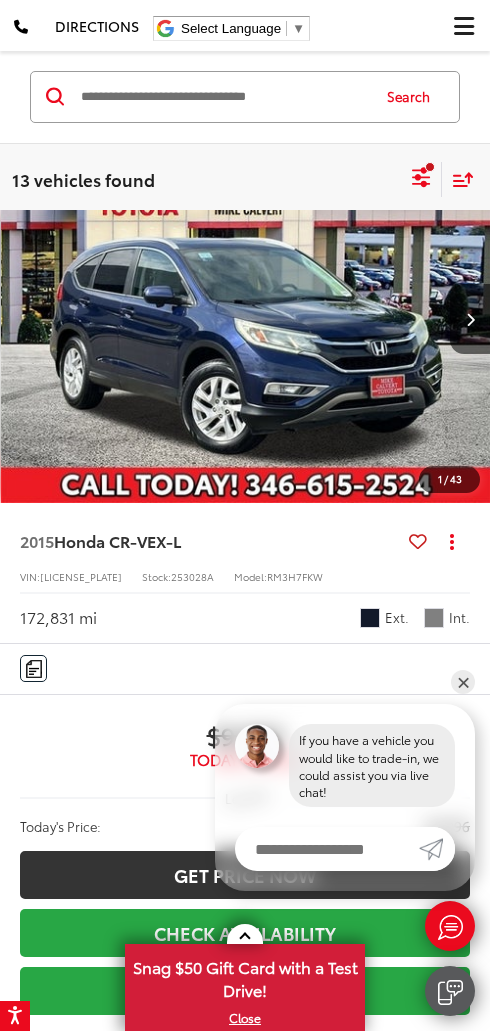 click at bounding box center (464, 26) 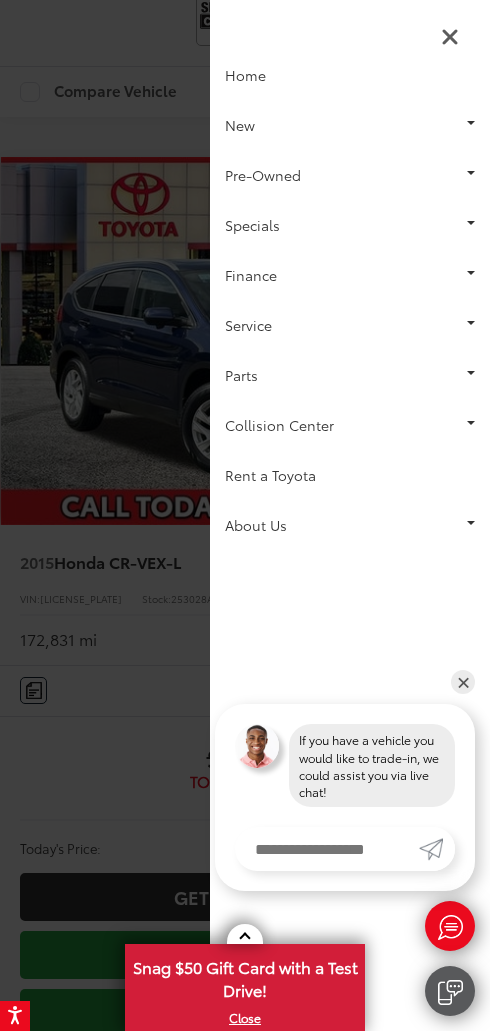 scroll, scrollTop: 0, scrollLeft: 0, axis: both 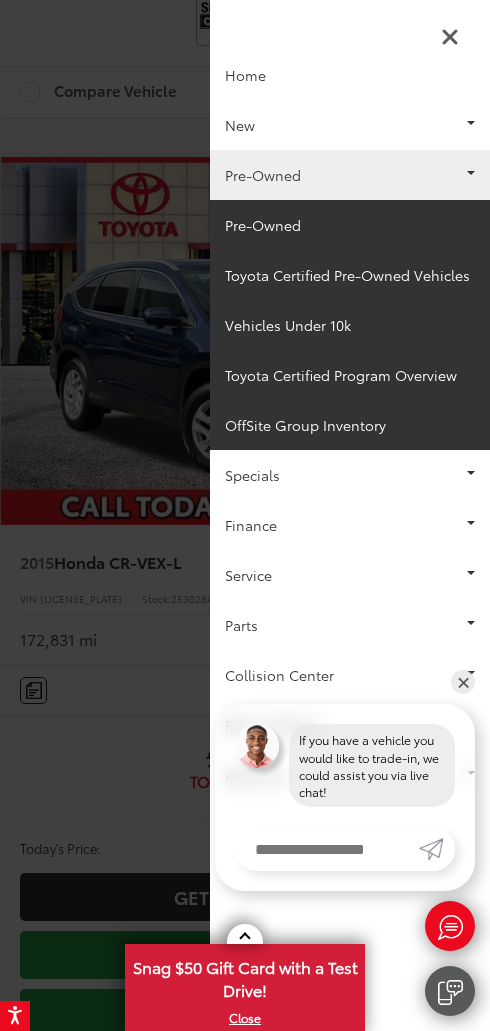 click on "Toyota Certified Pre-Owned Vehicles" at bounding box center (350, 275) 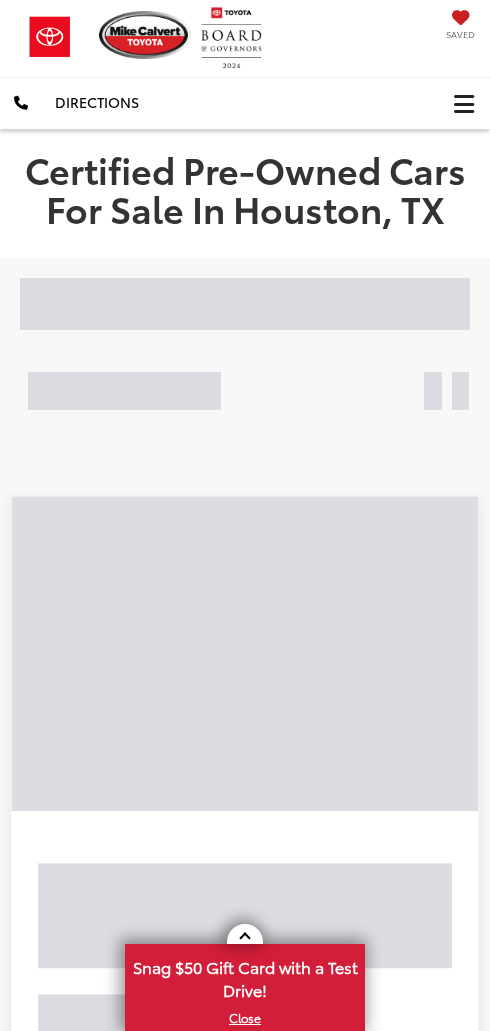 scroll, scrollTop: 0, scrollLeft: 0, axis: both 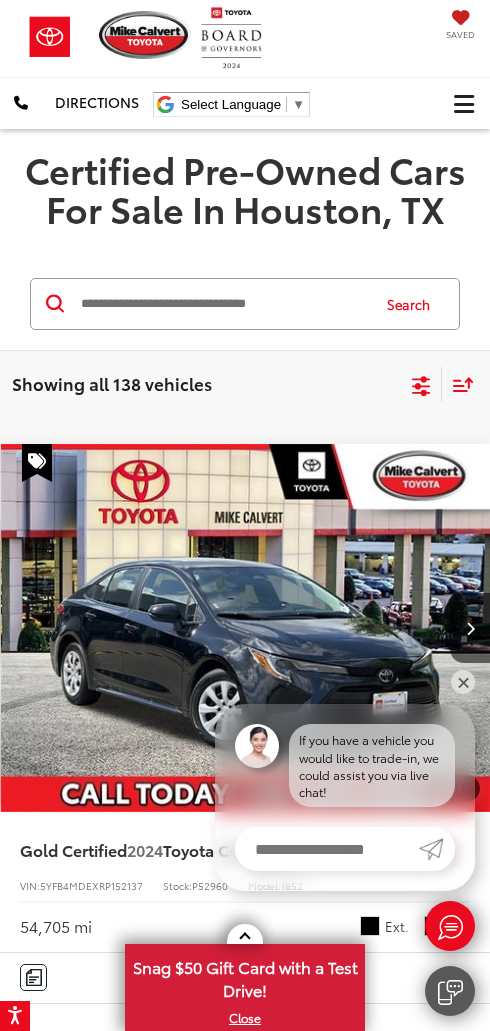 click 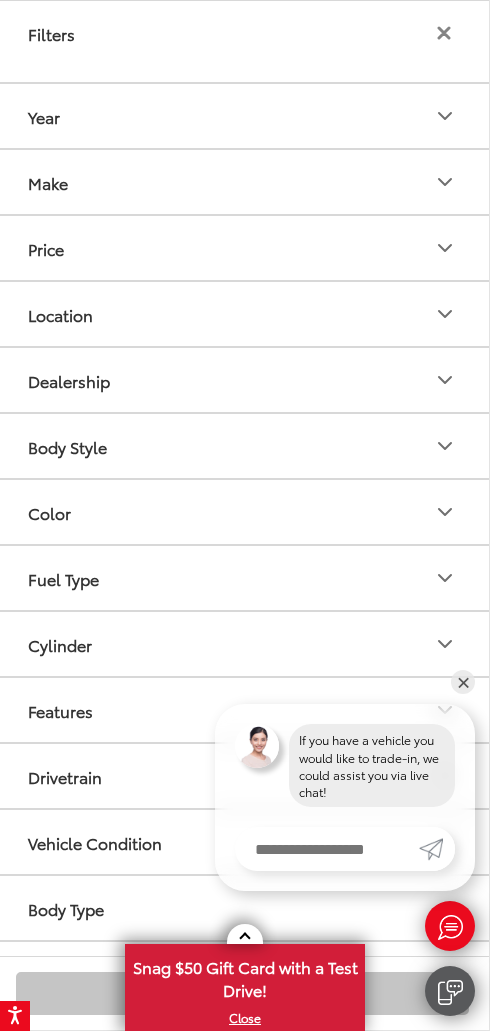 click 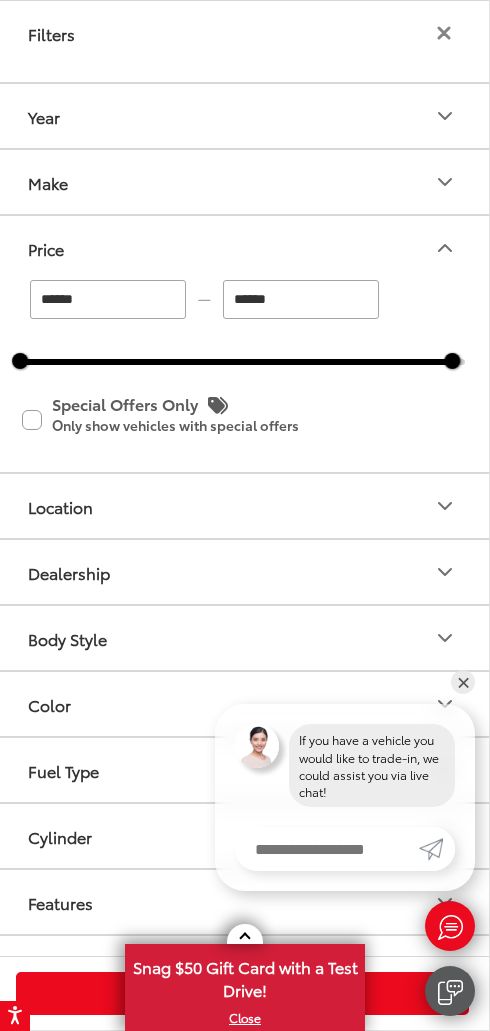 click on "******" at bounding box center (301, 299) 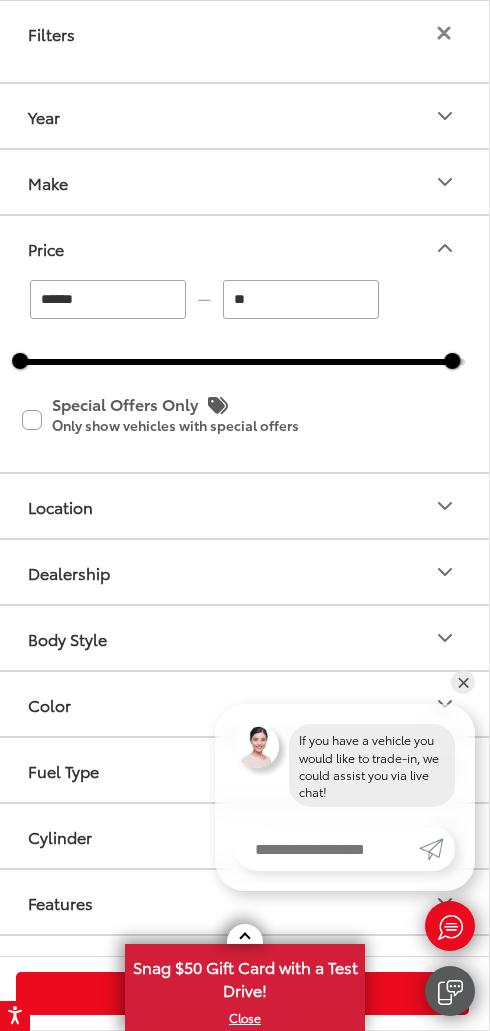 type on "*" 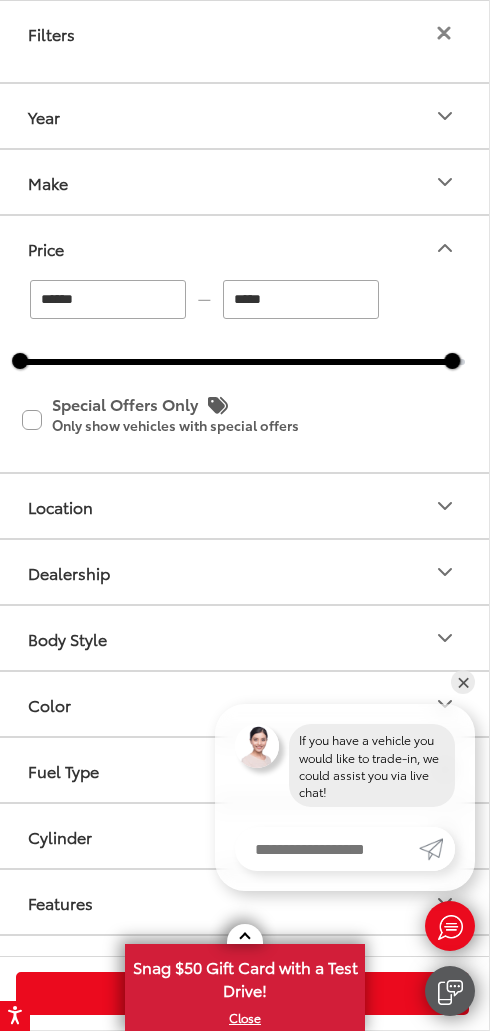 type on "******" 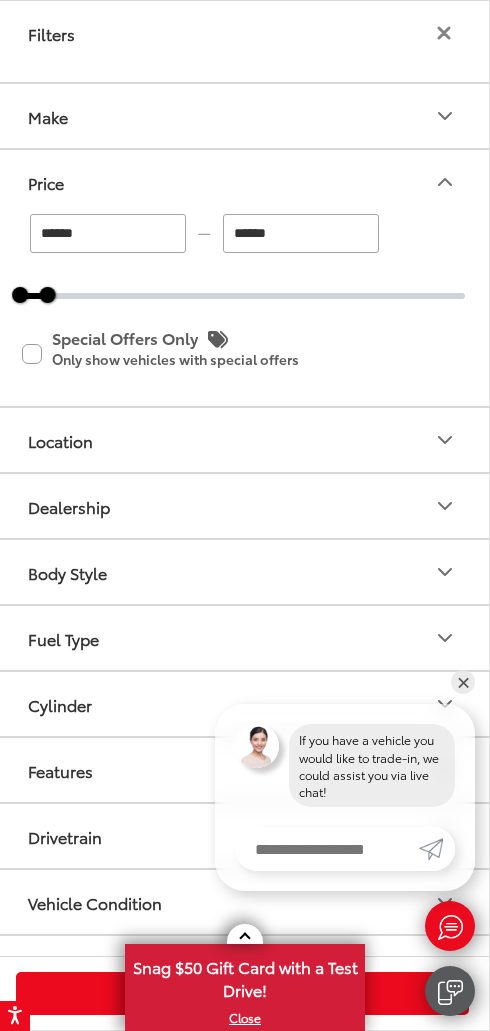 scroll, scrollTop: 109, scrollLeft: 0, axis: vertical 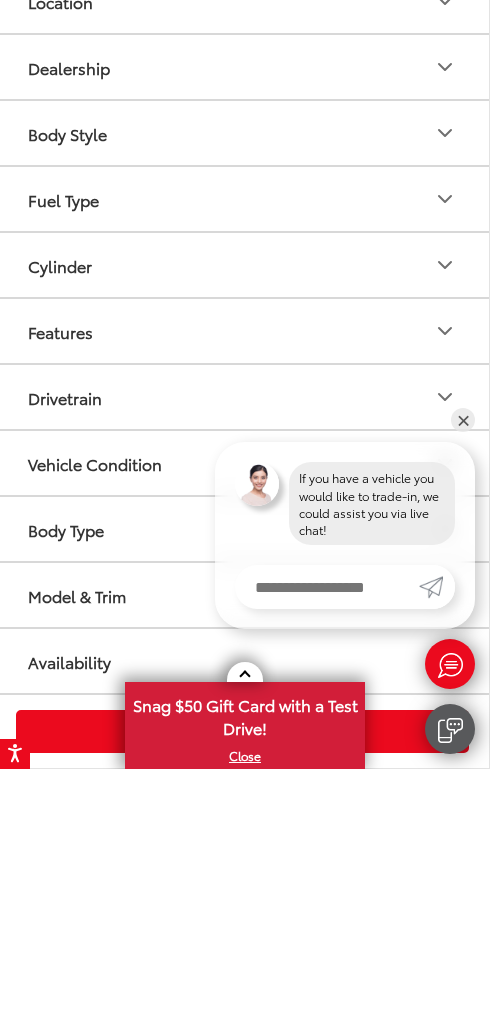 click on "Apply 1 Filter" at bounding box center [242, 993] 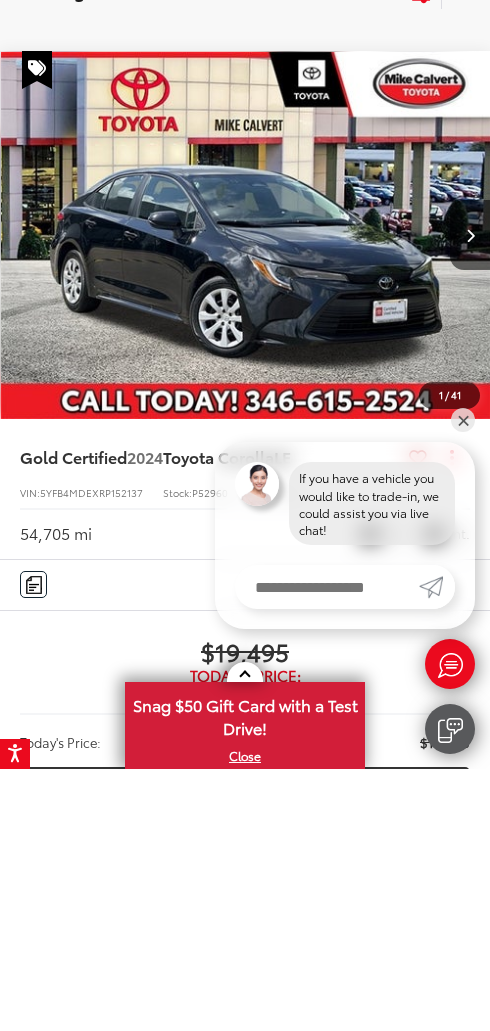 scroll, scrollTop: 158, scrollLeft: 0, axis: vertical 